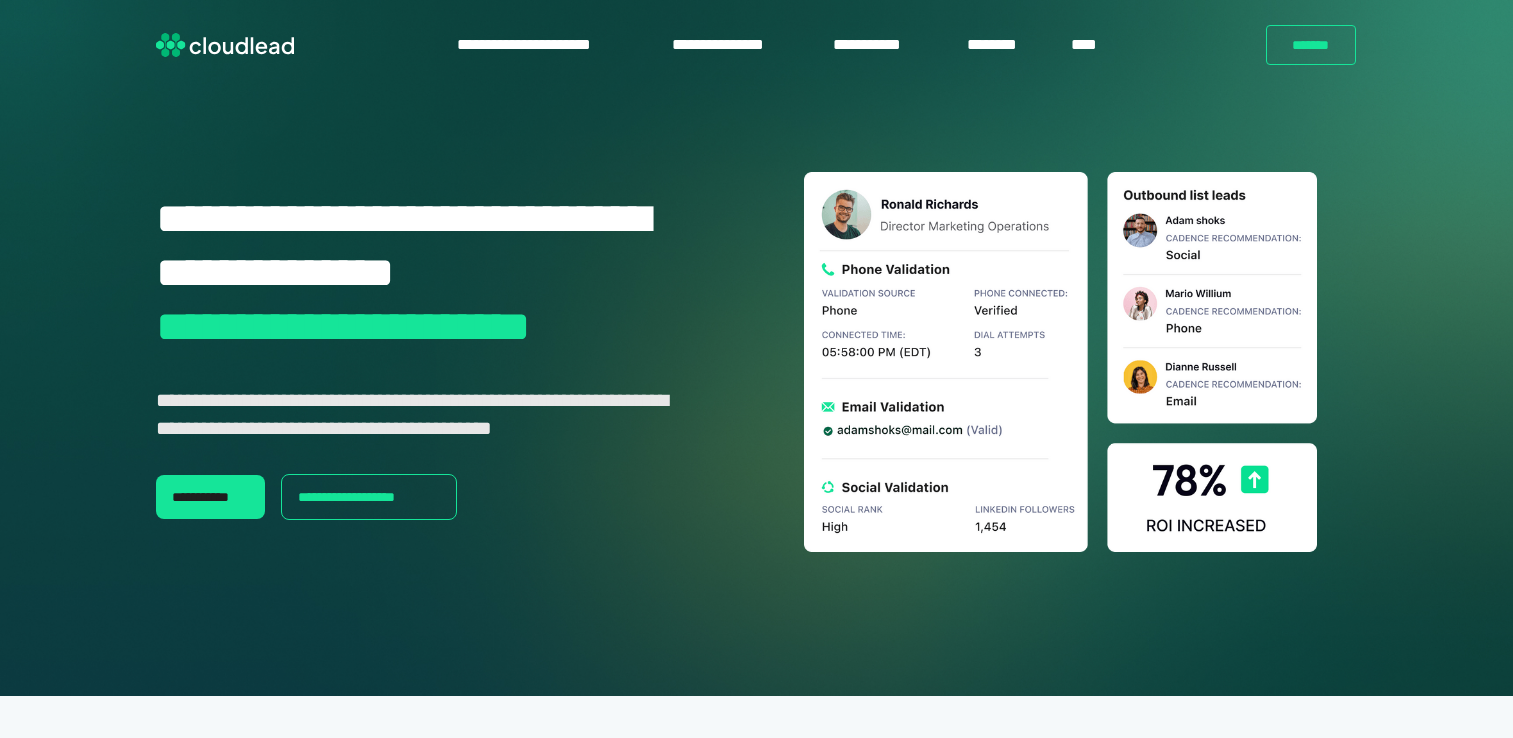 scroll, scrollTop: 0, scrollLeft: 0, axis: both 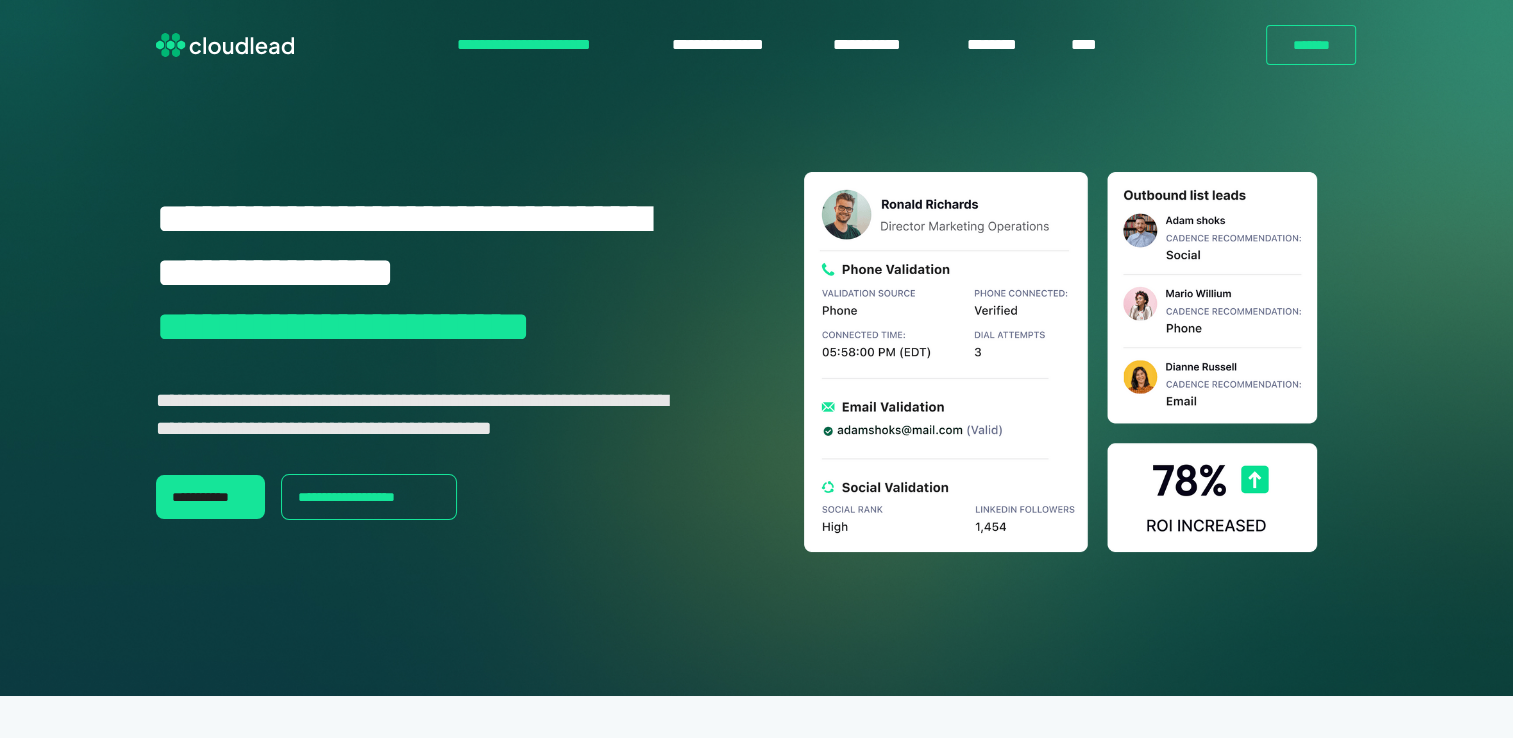 click on "**********" at bounding box center (544, 45) 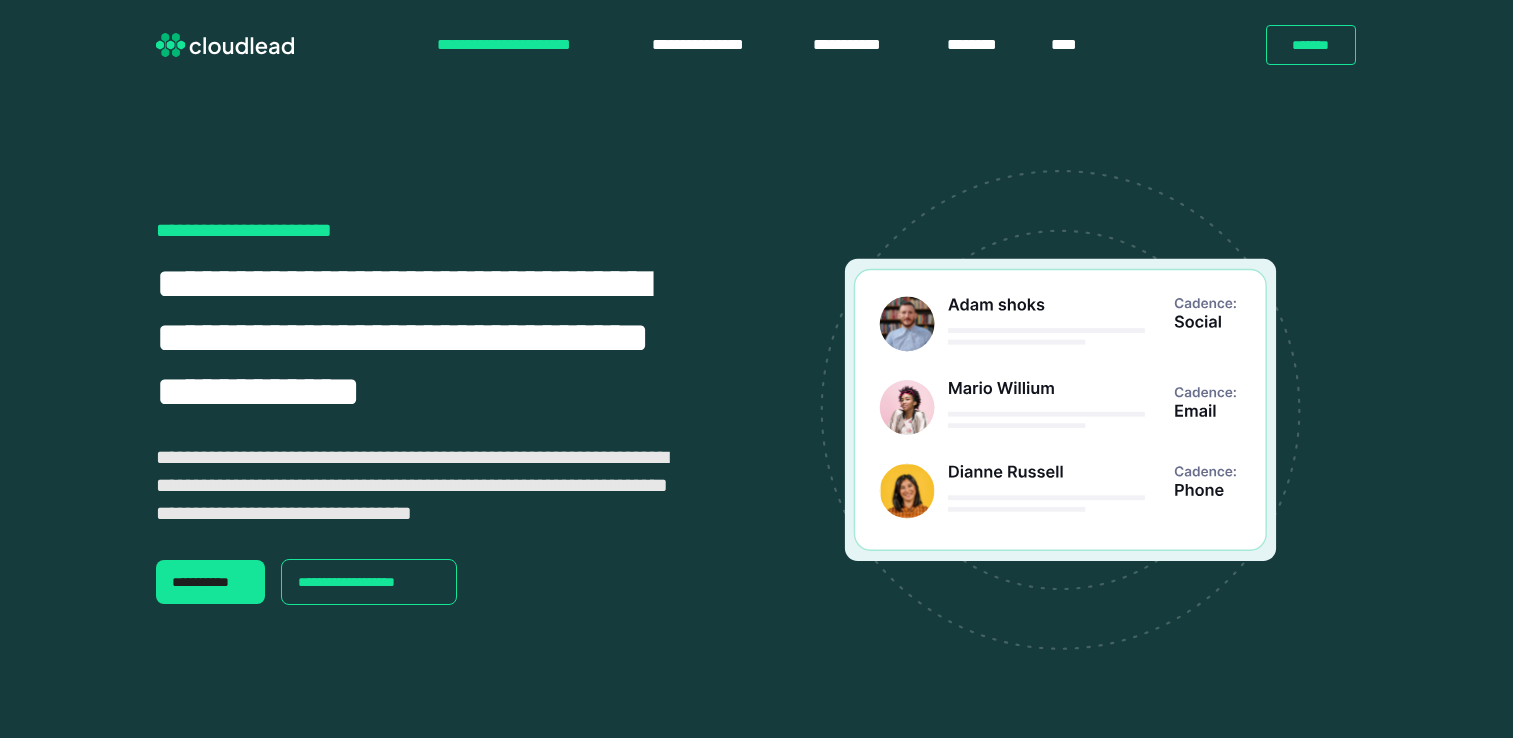 scroll, scrollTop: 0, scrollLeft: 0, axis: both 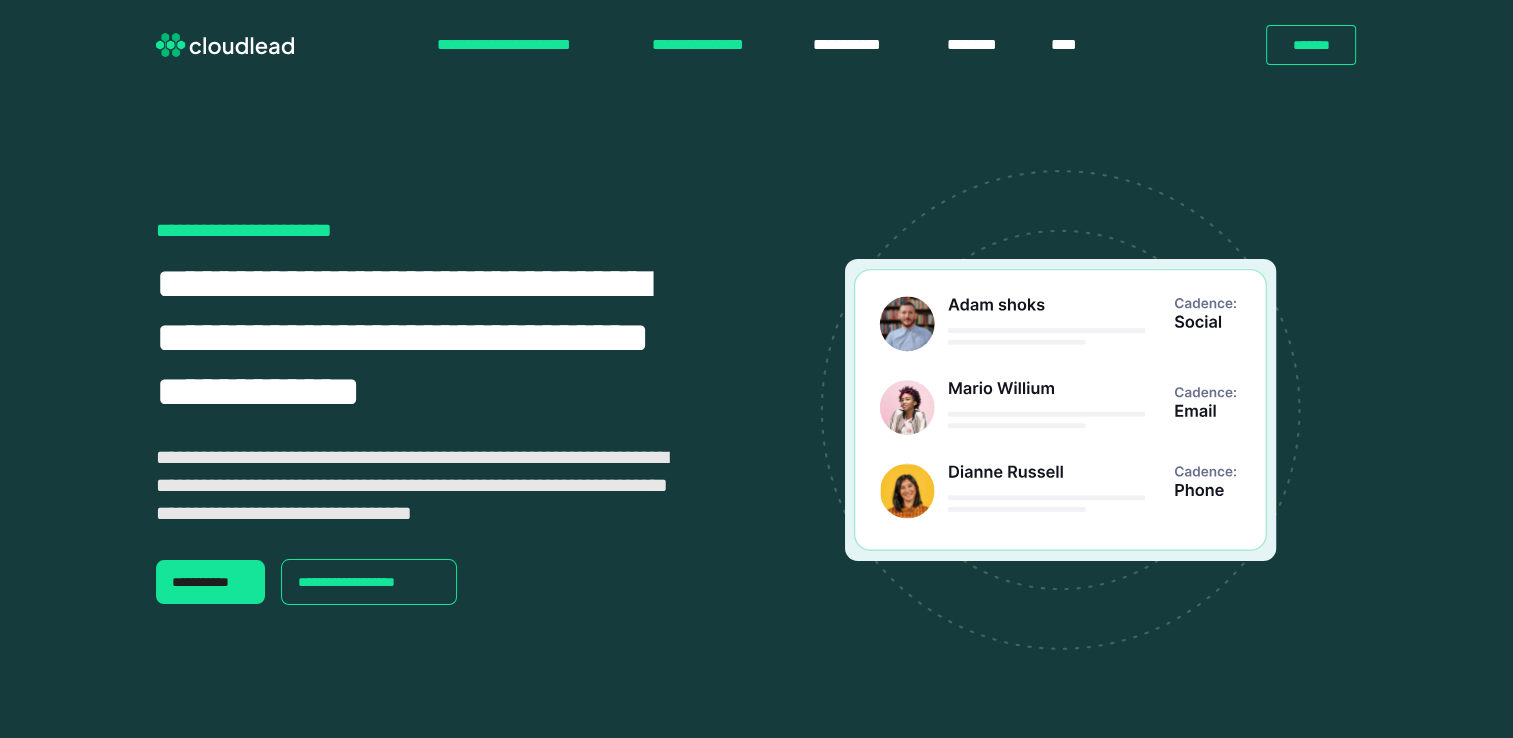 click on "**********" at bounding box center [712, 45] 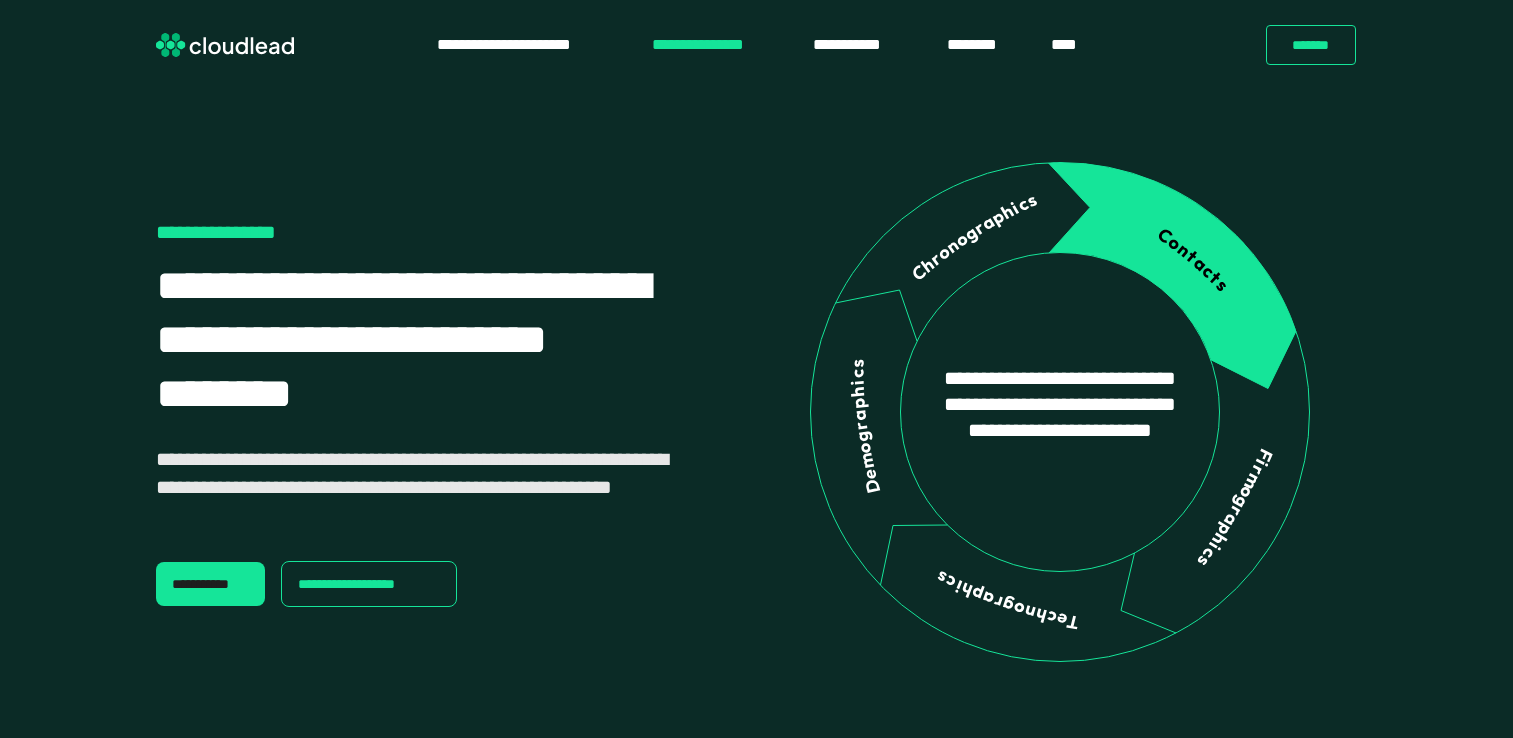 scroll, scrollTop: 0, scrollLeft: 0, axis: both 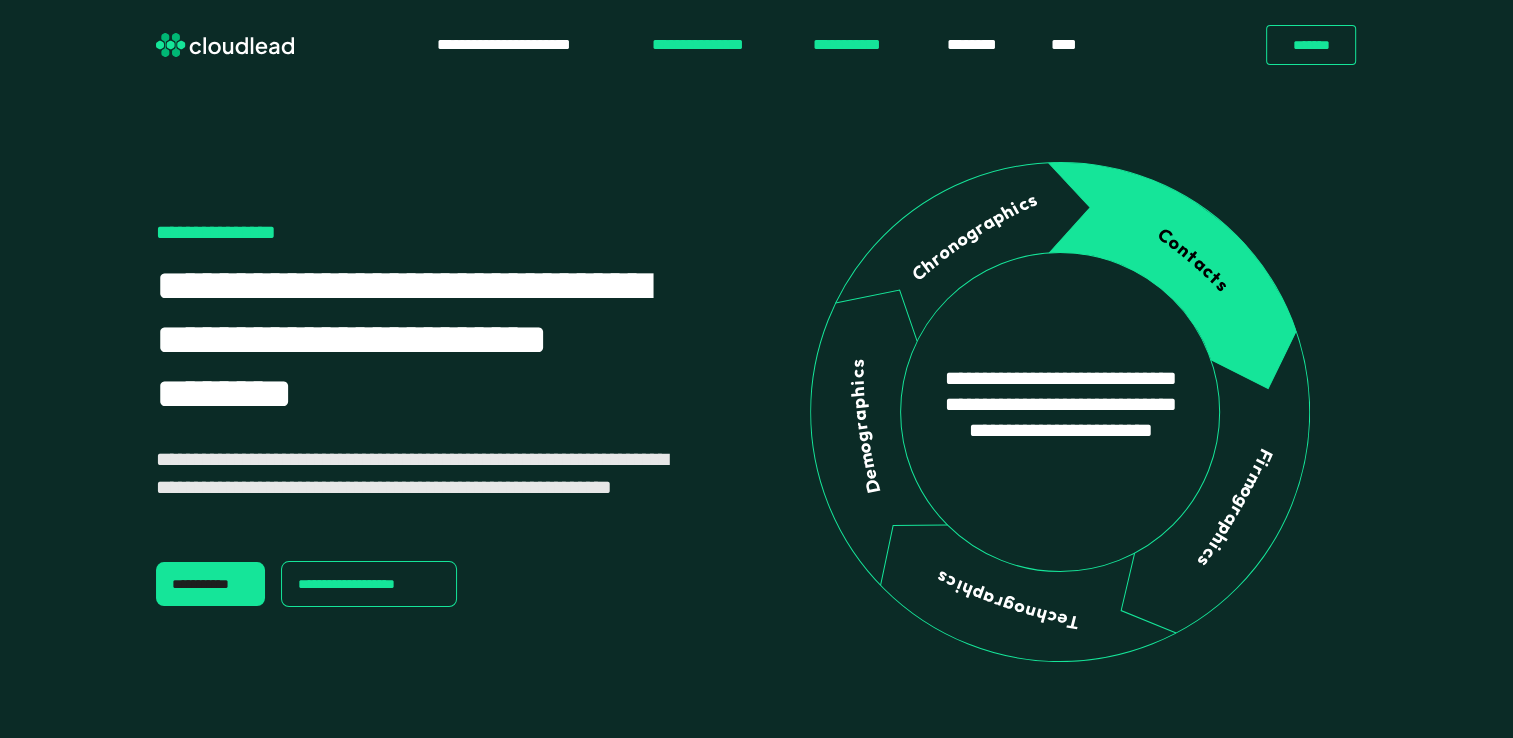 click on "**********" at bounding box center [860, 45] 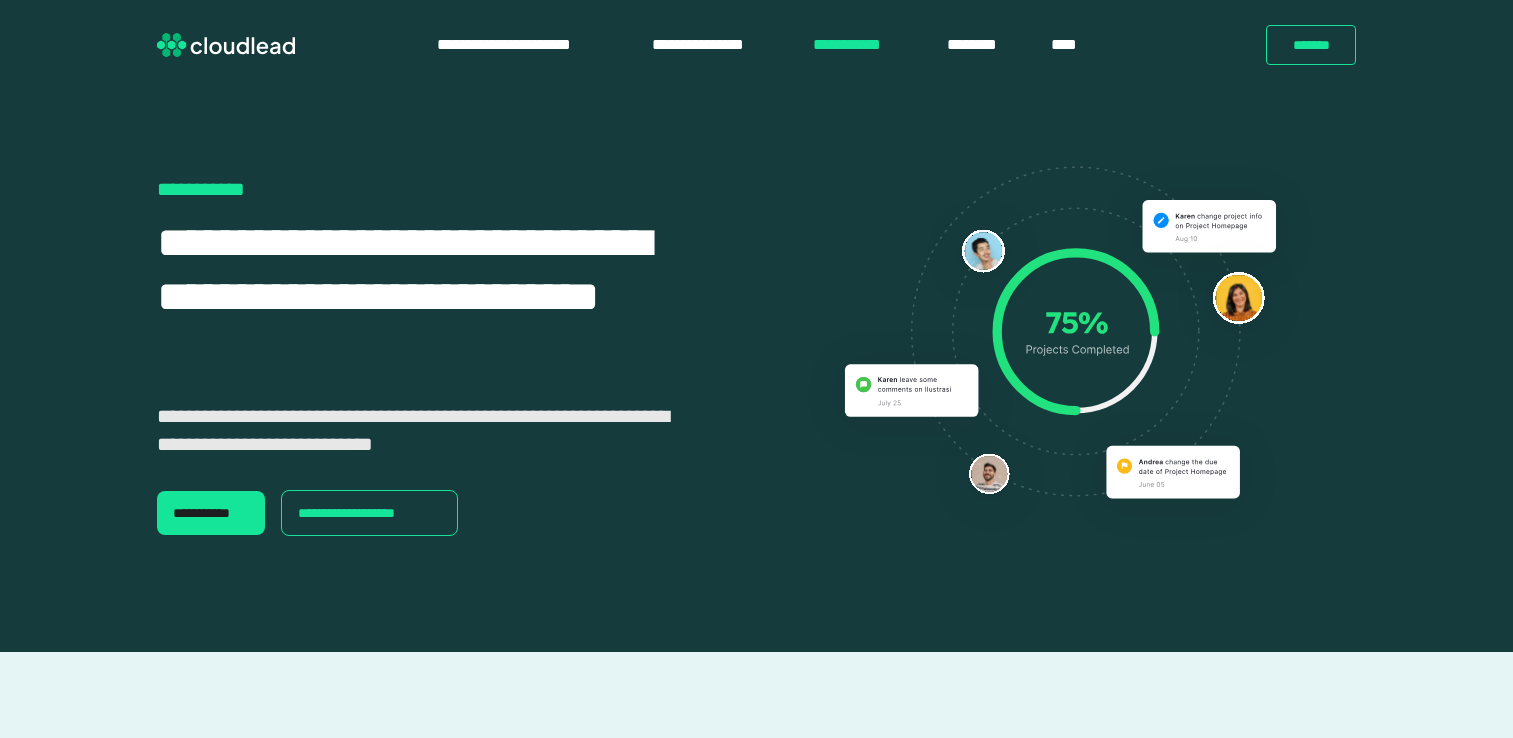 scroll, scrollTop: 0, scrollLeft: 0, axis: both 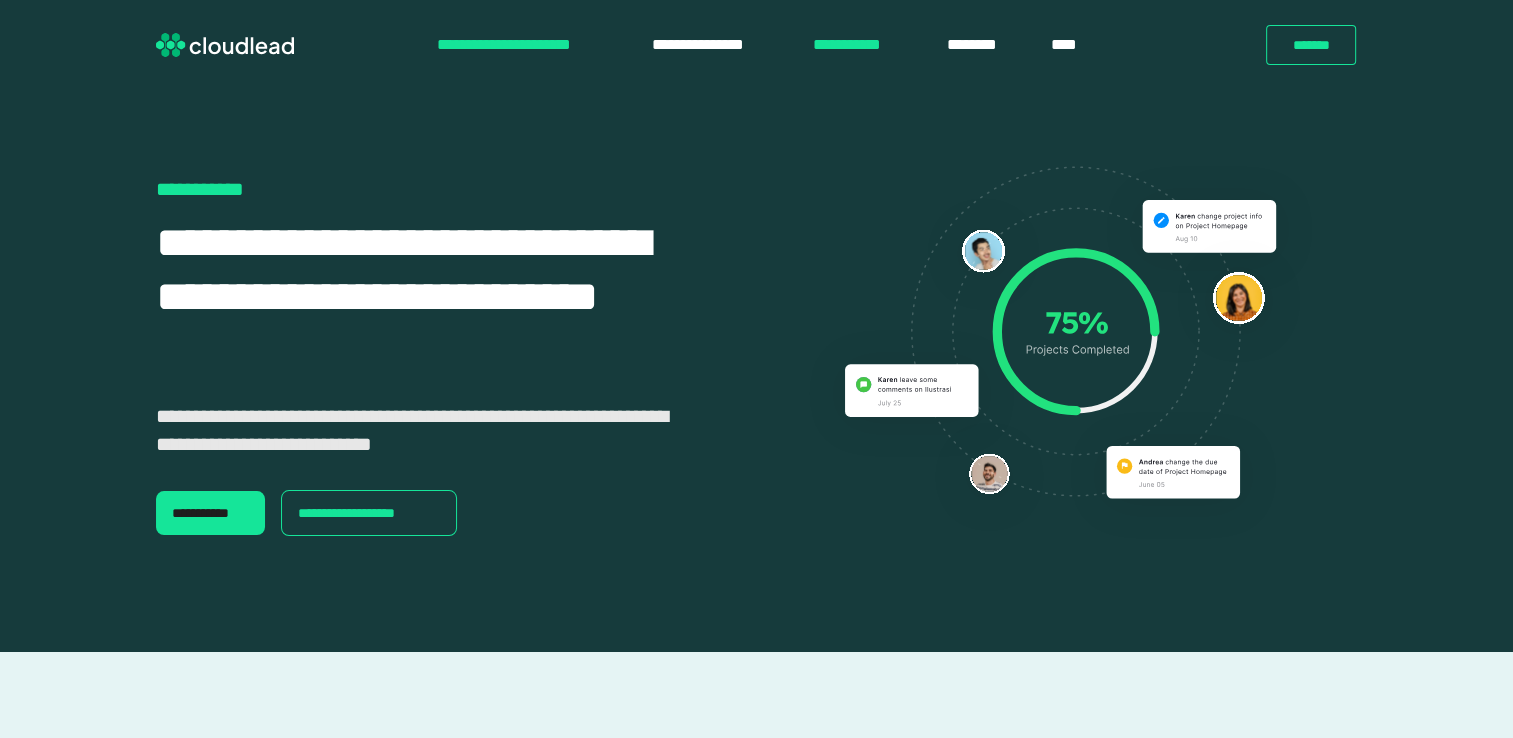 click on "**********" at bounding box center (524, 45) 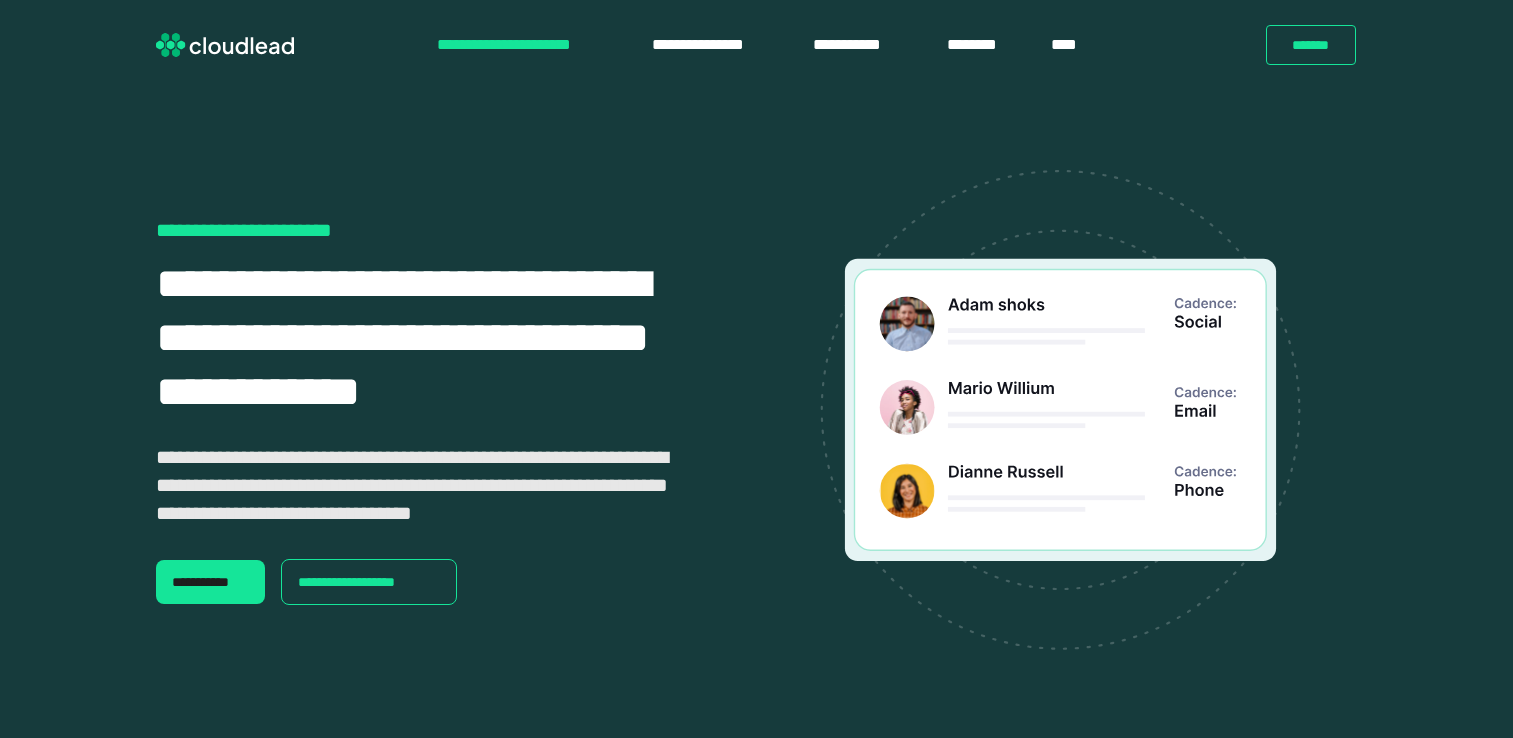 scroll, scrollTop: 0, scrollLeft: 0, axis: both 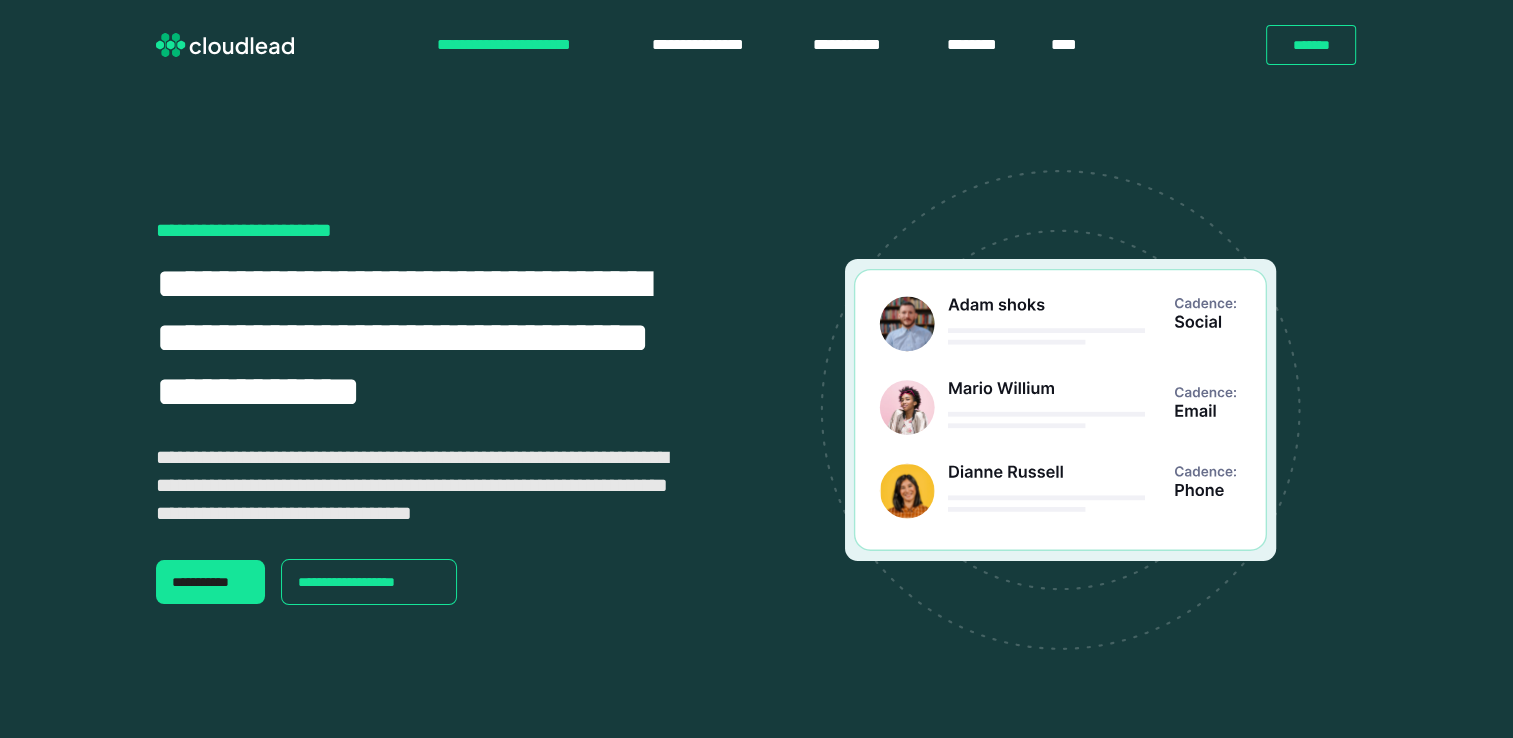click on "**********" at bounding box center (756, 426) 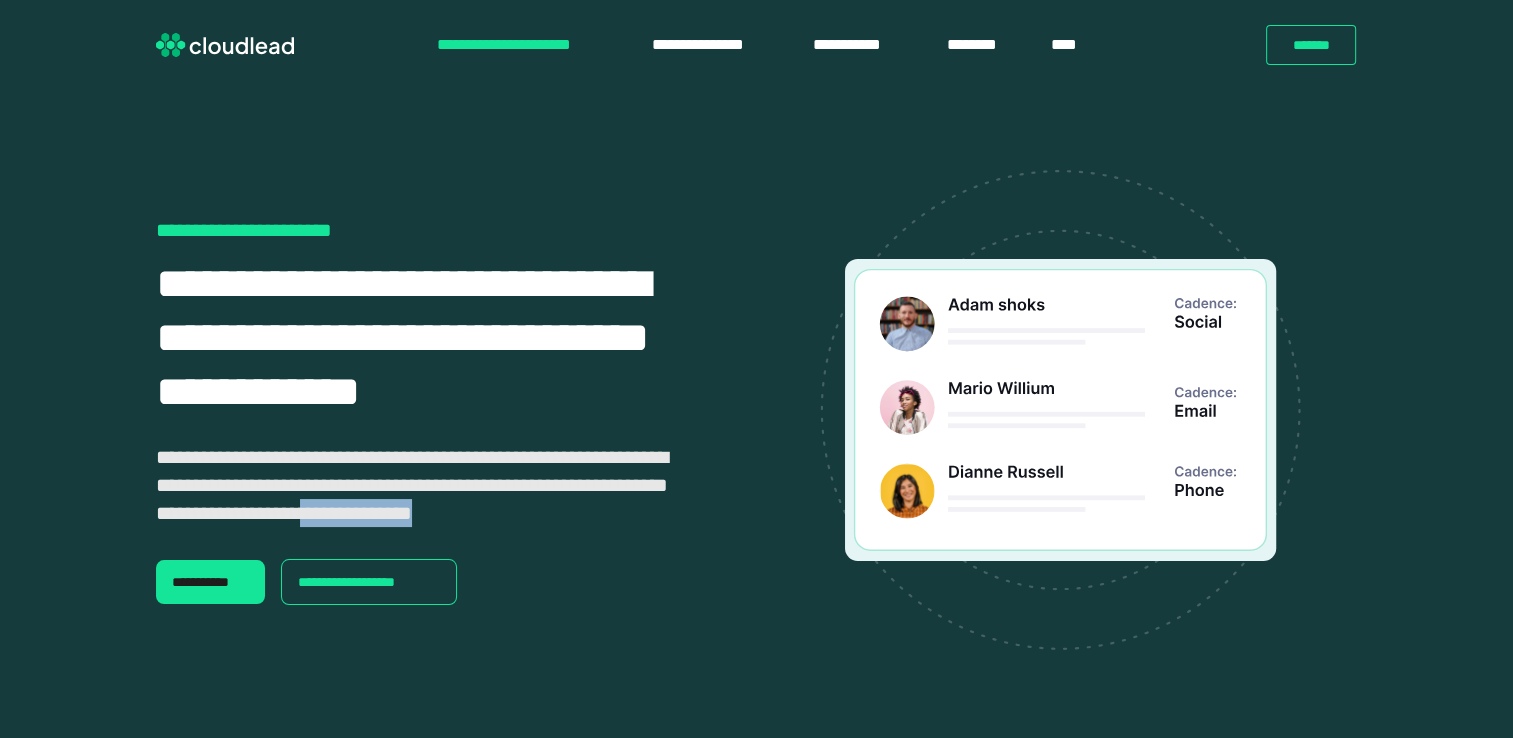 drag, startPoint x: 554, startPoint y: 516, endPoint x: 679, endPoint y: 512, distance: 125.06398 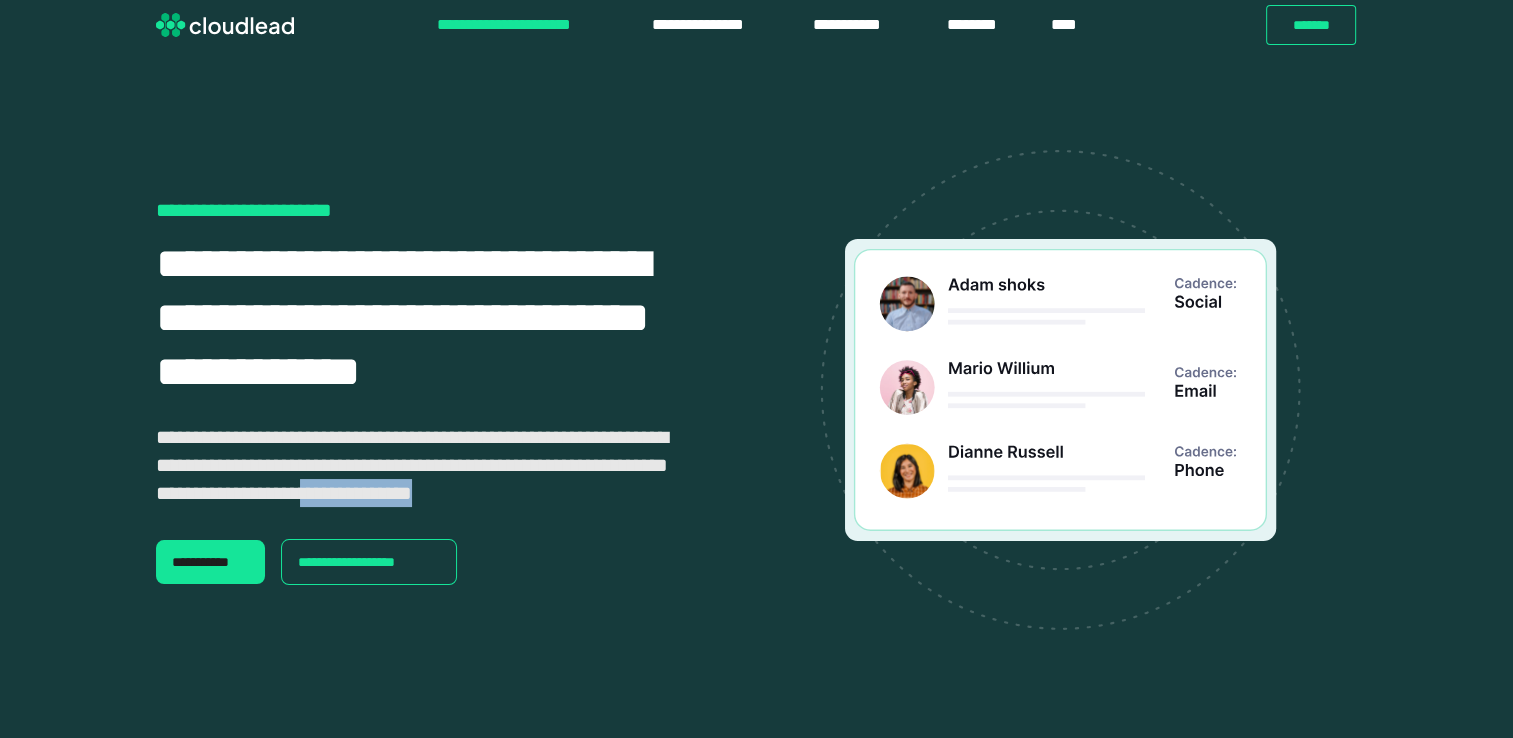 scroll, scrollTop: 0, scrollLeft: 0, axis: both 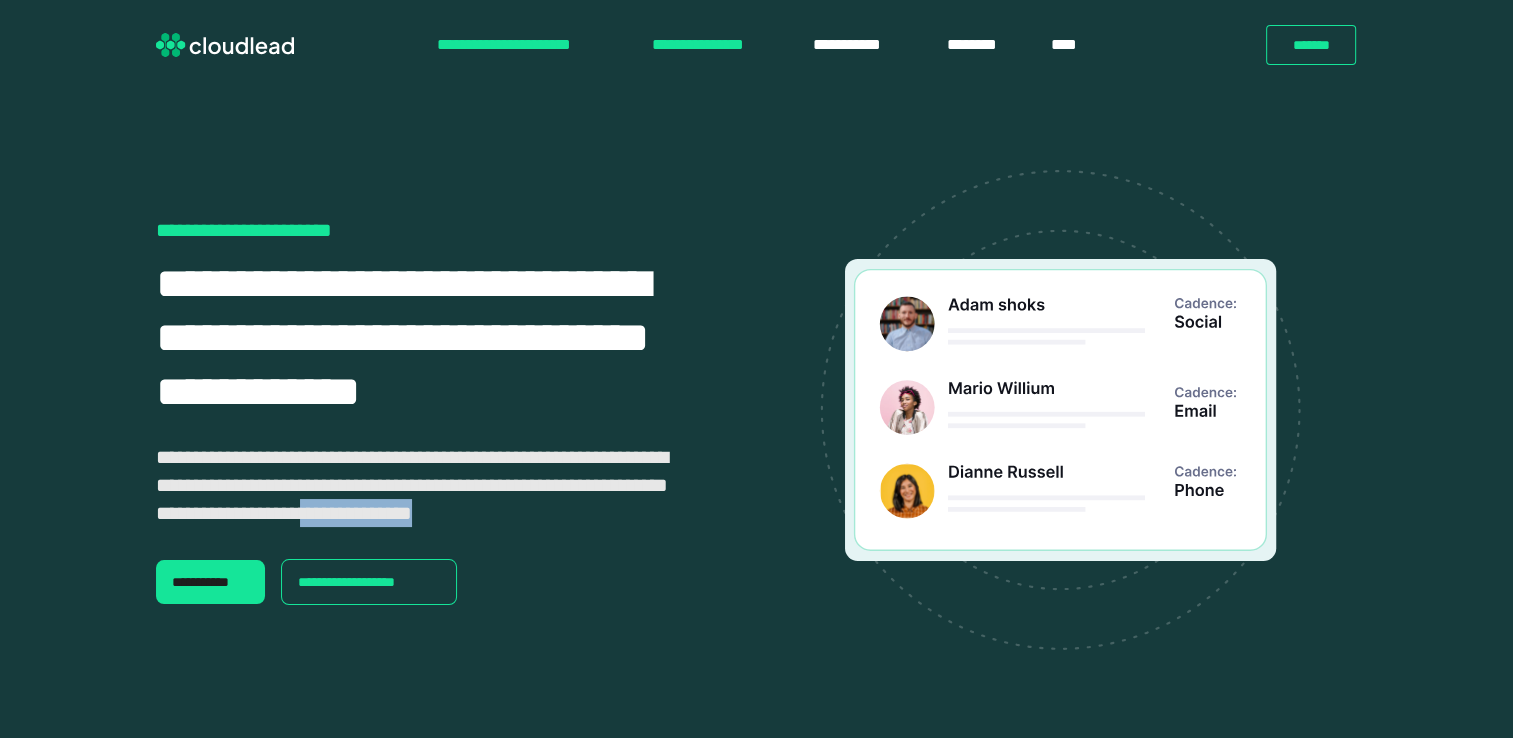 click on "**********" at bounding box center [712, 45] 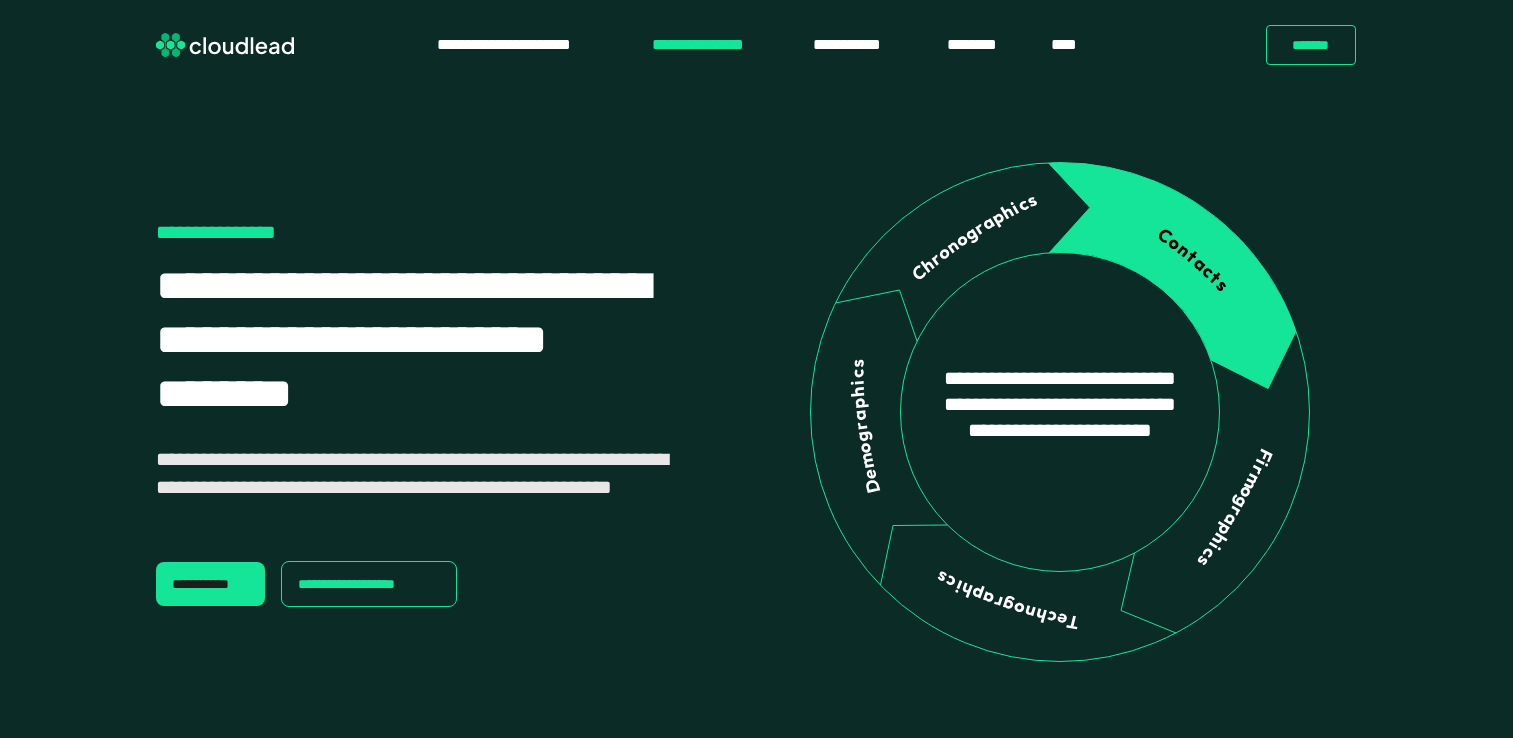 scroll, scrollTop: 0, scrollLeft: 0, axis: both 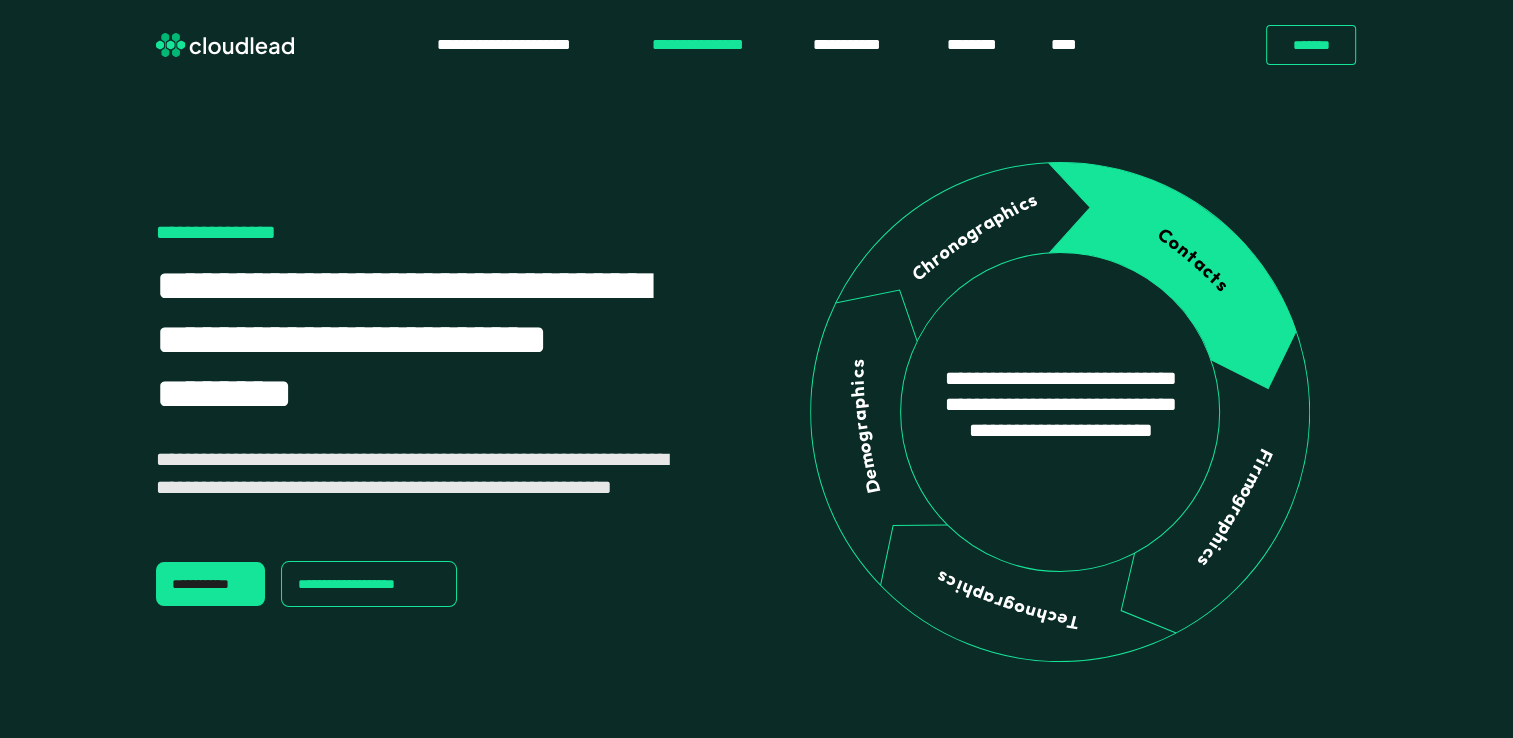 click on "**********" at bounding box center (756, 369) 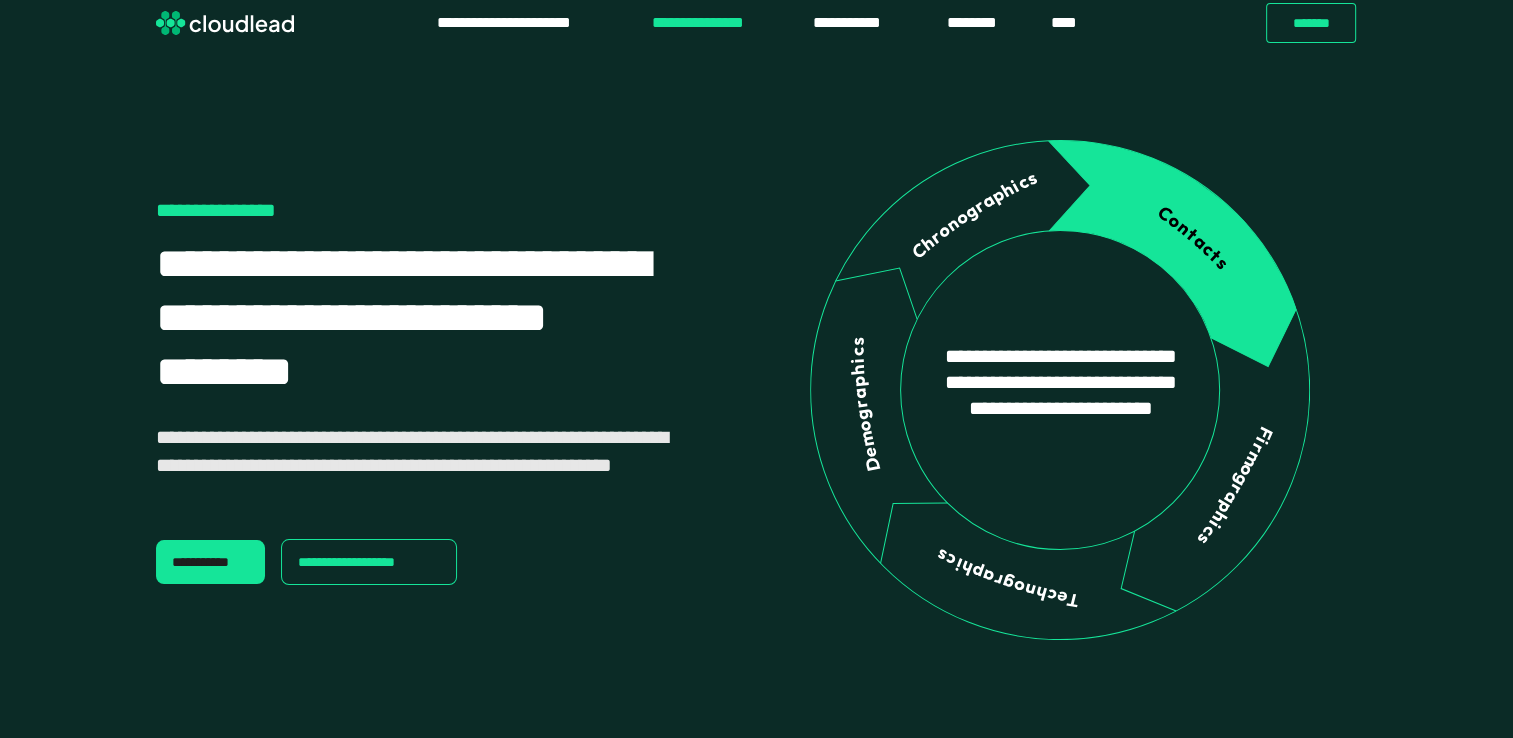 scroll, scrollTop: 0, scrollLeft: 0, axis: both 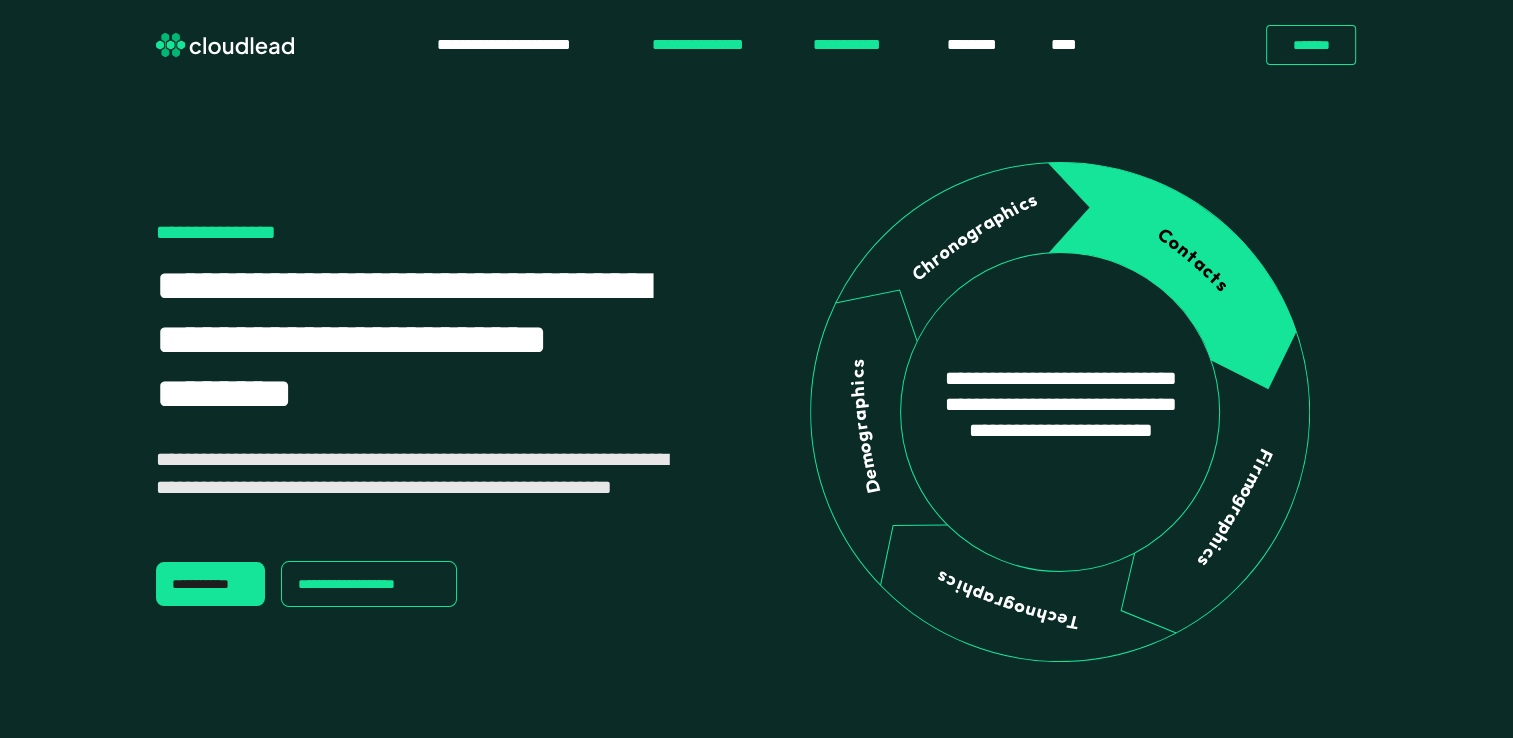click on "**********" at bounding box center (860, 45) 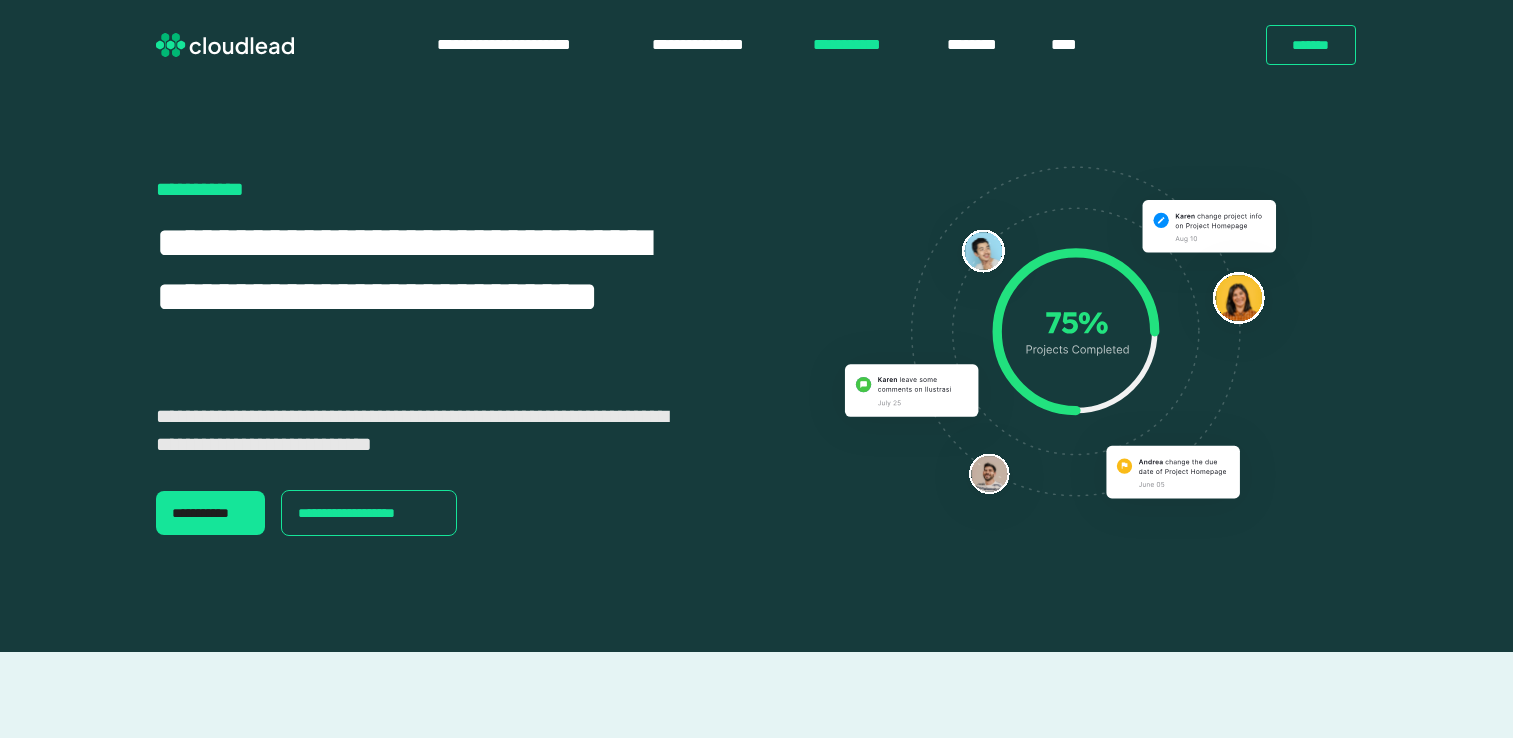 scroll, scrollTop: 0, scrollLeft: 0, axis: both 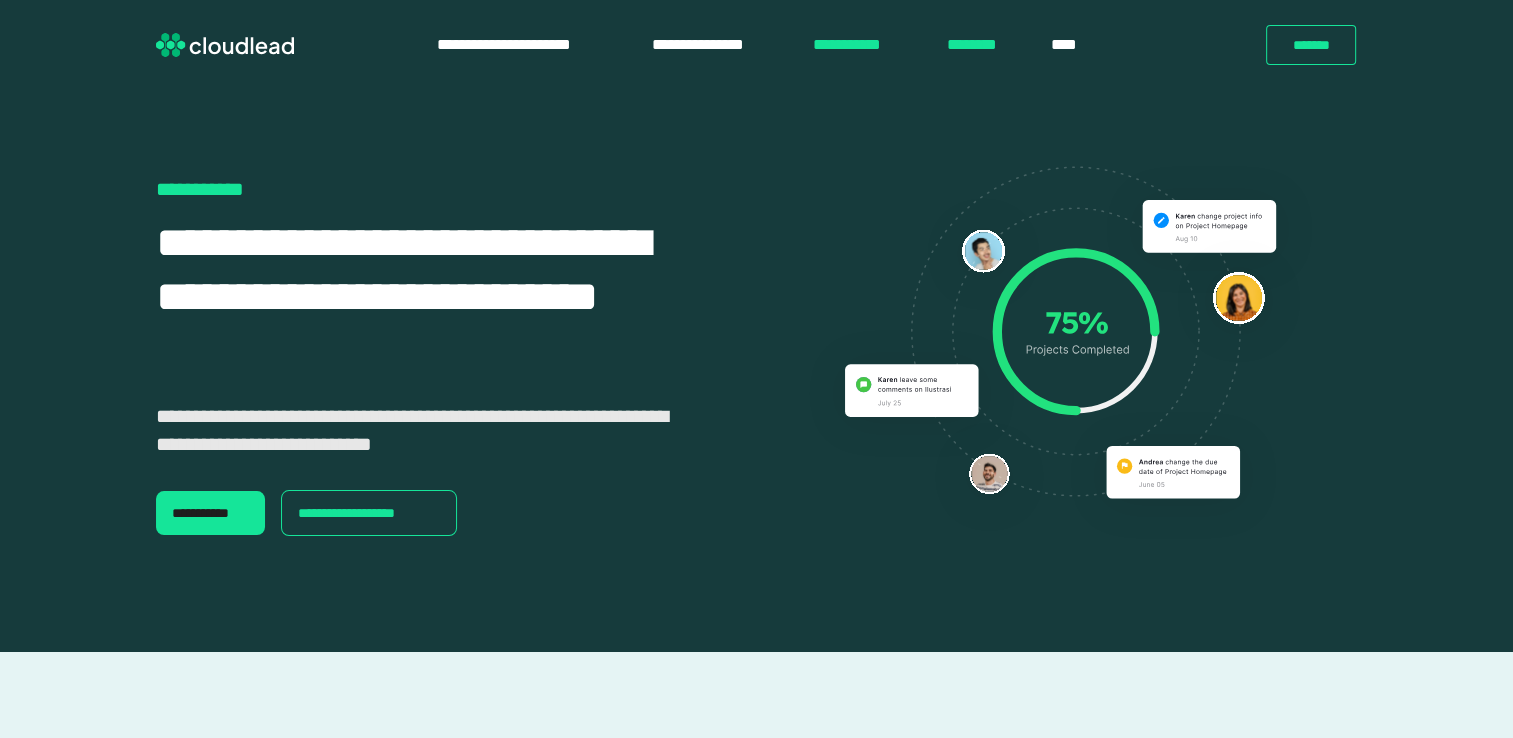 click on "********" at bounding box center (979, 45) 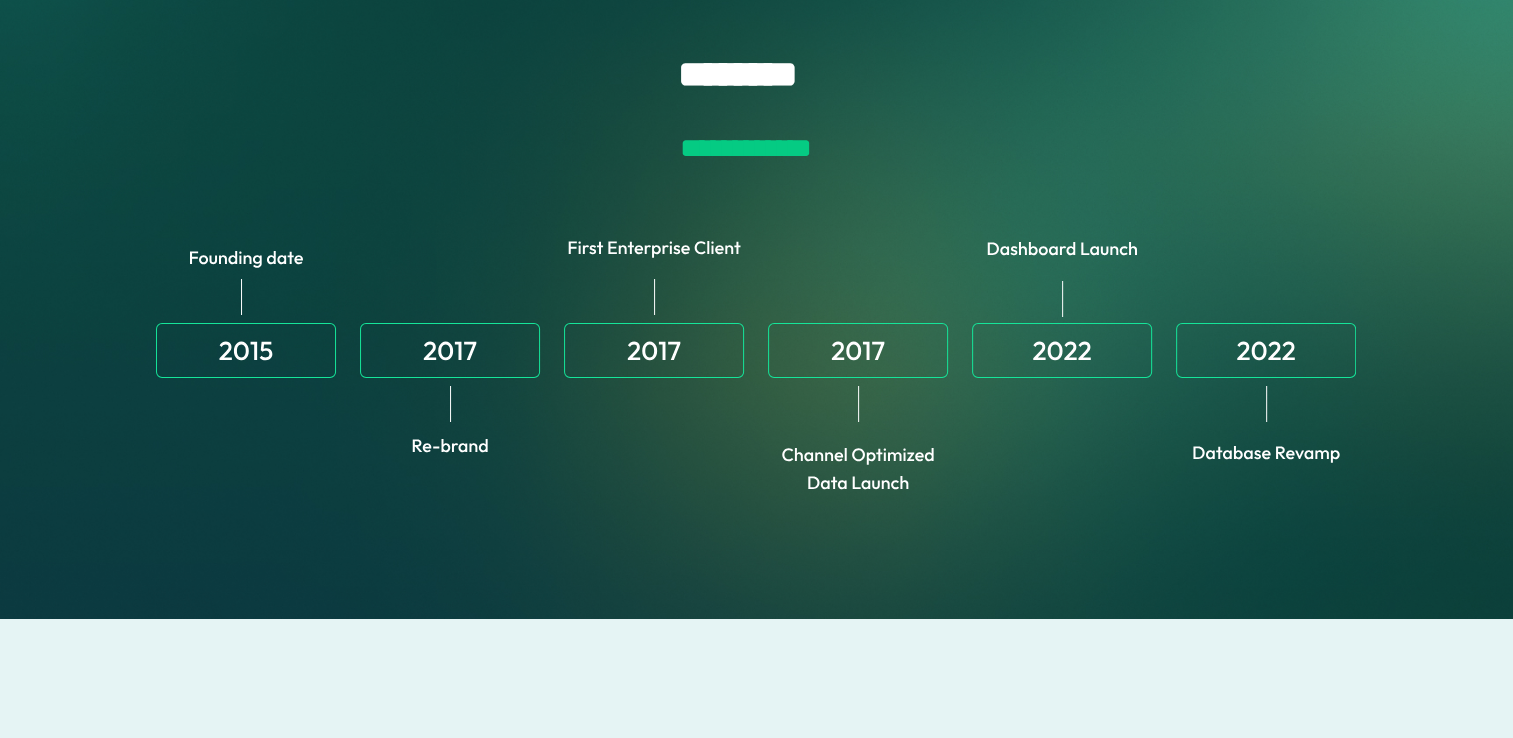 scroll, scrollTop: 0, scrollLeft: 0, axis: both 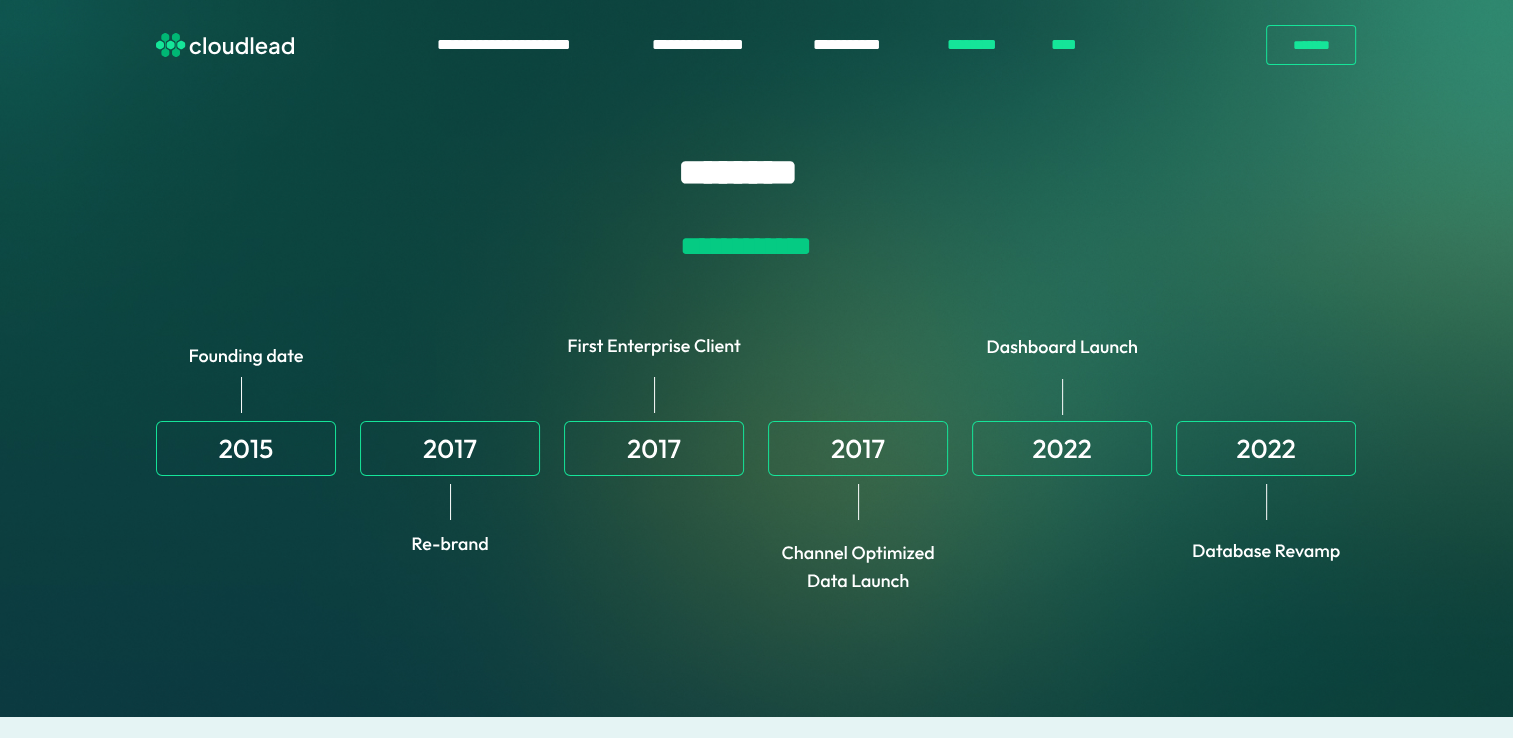 click on "****" at bounding box center [1067, 45] 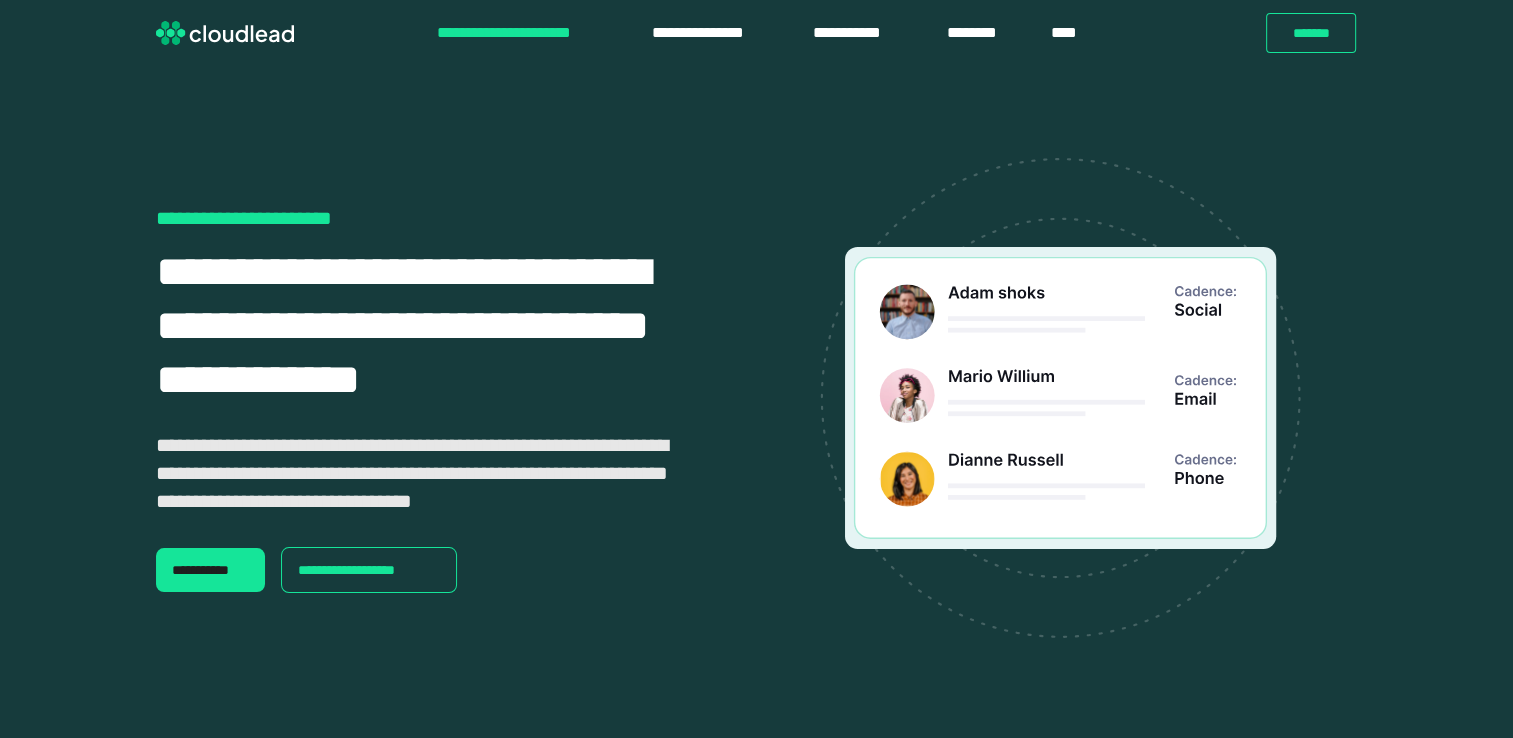 scroll, scrollTop: 0, scrollLeft: 0, axis: both 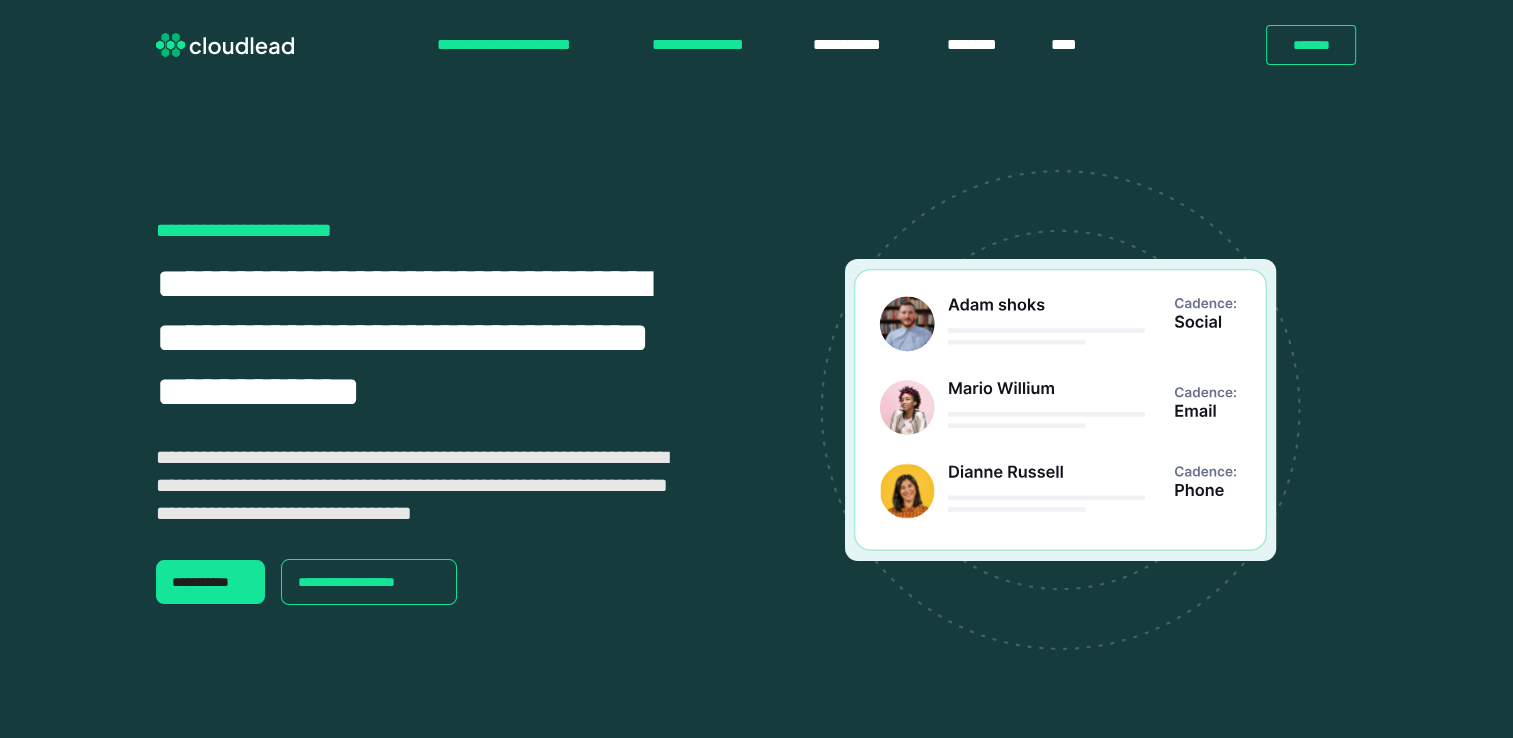 click on "**********" at bounding box center (712, 45) 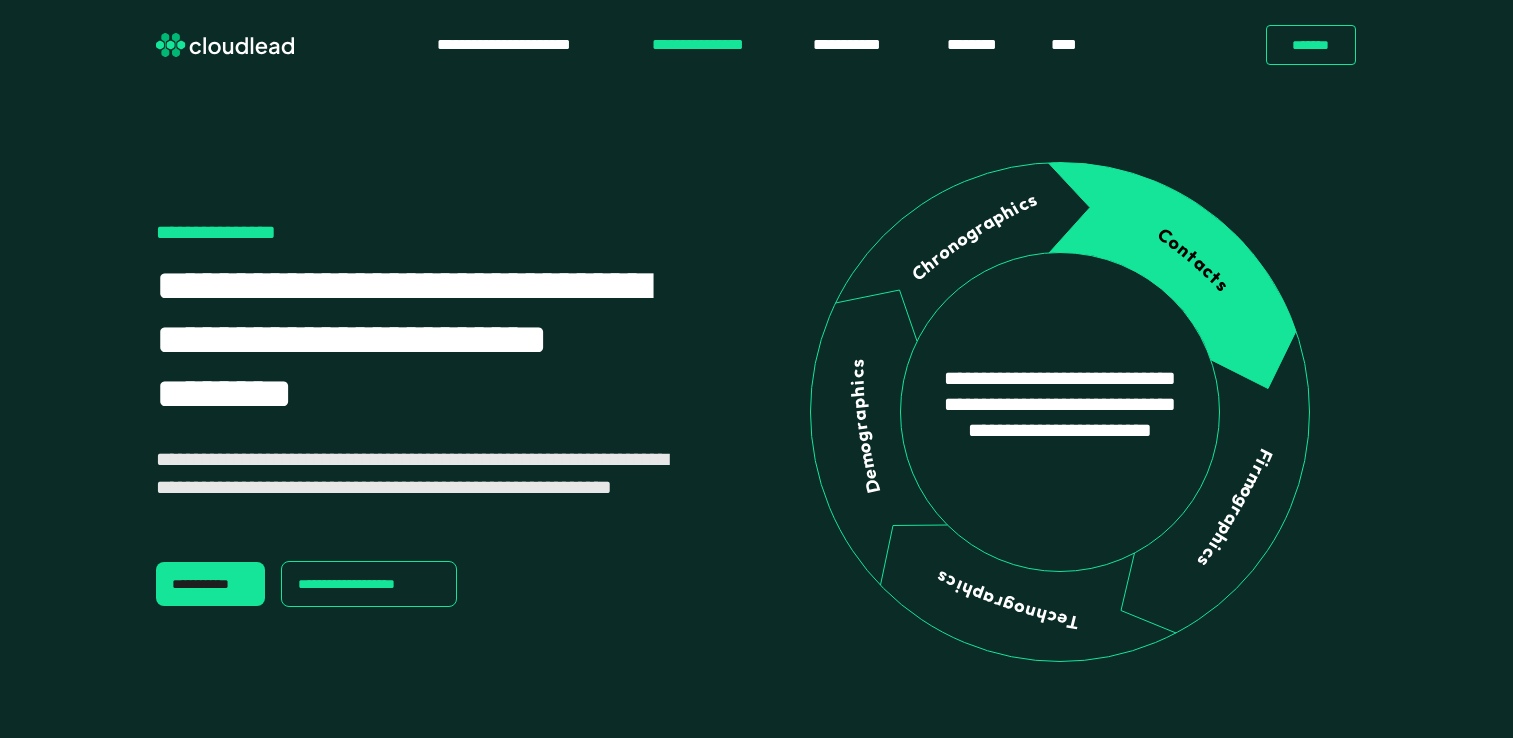 scroll, scrollTop: 0, scrollLeft: 0, axis: both 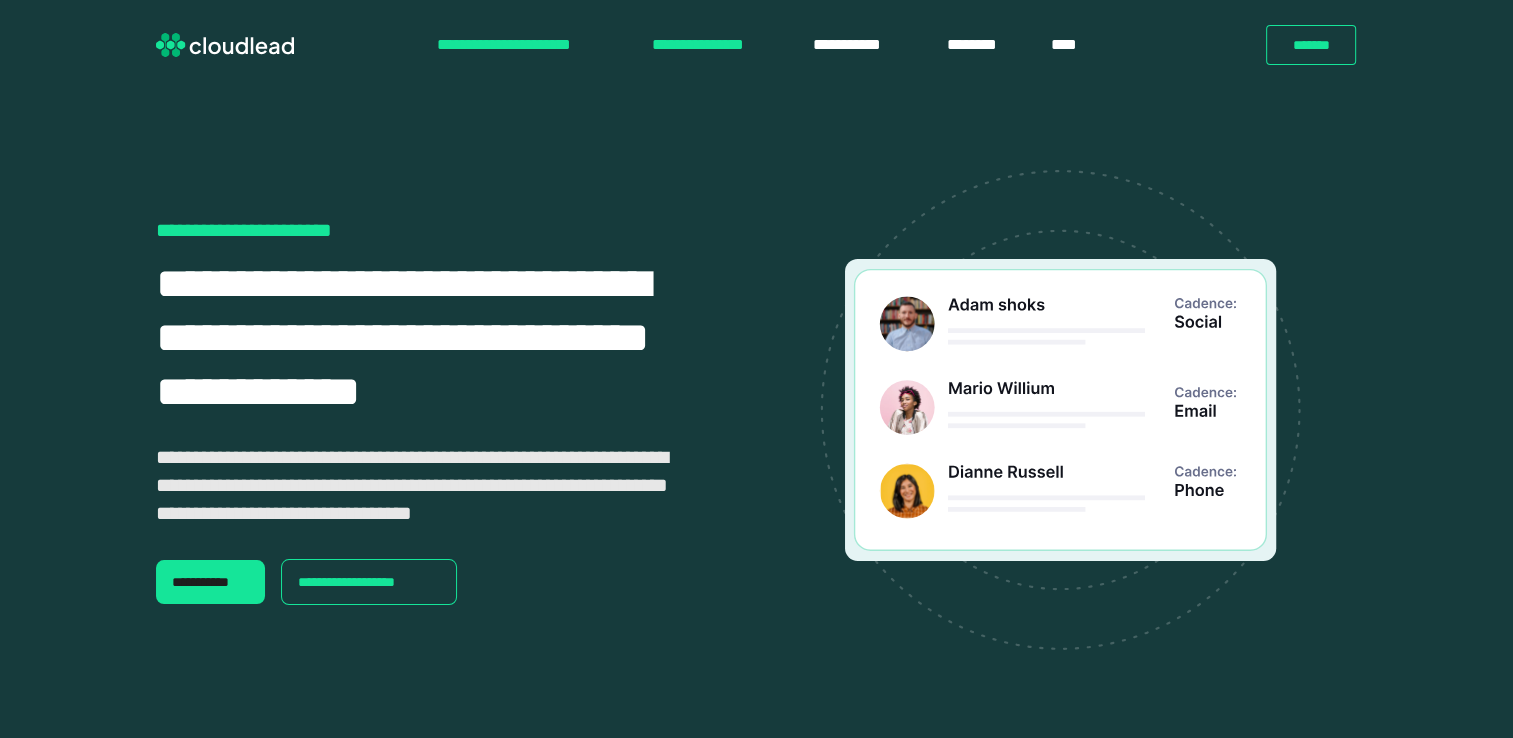 click on "**********" at bounding box center [712, 45] 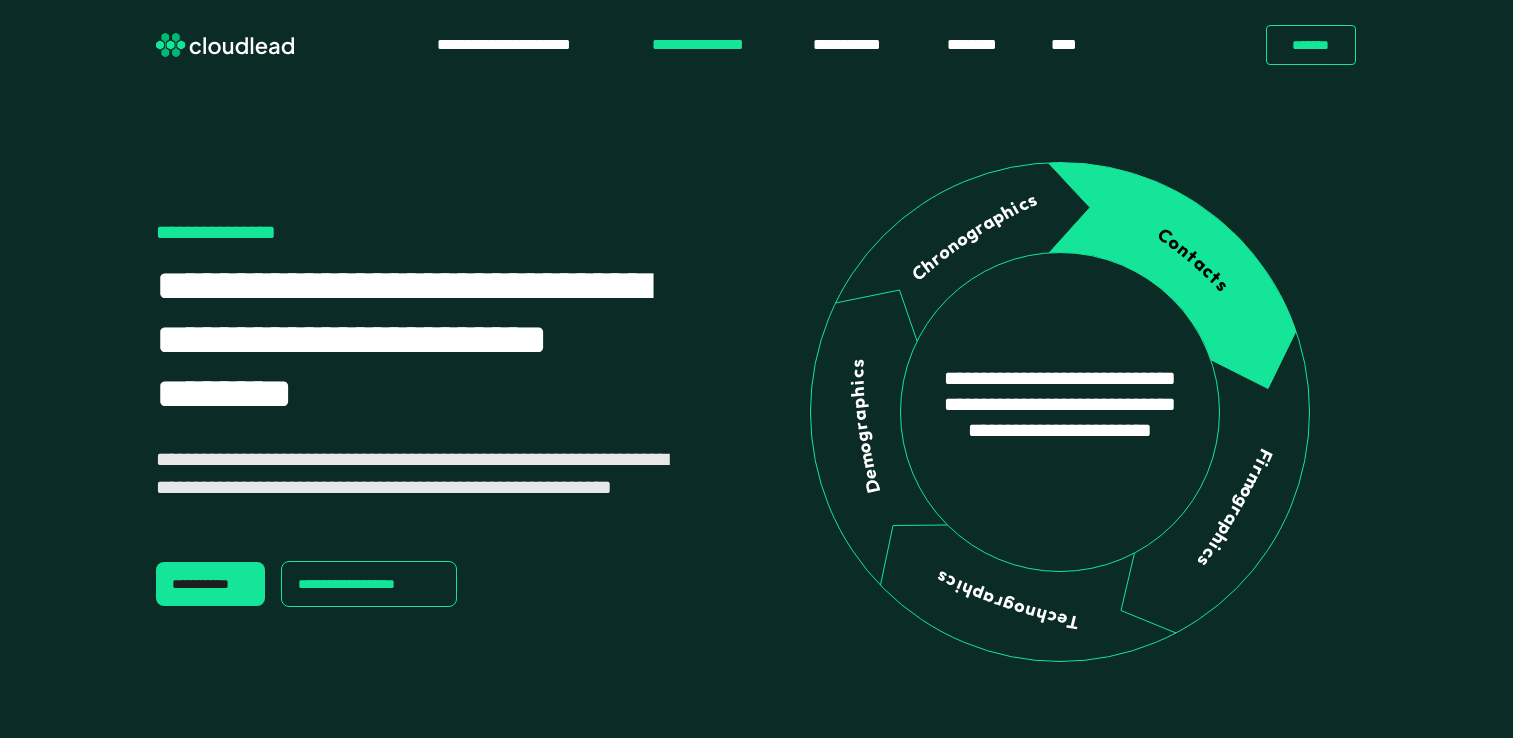 scroll, scrollTop: 0, scrollLeft: 0, axis: both 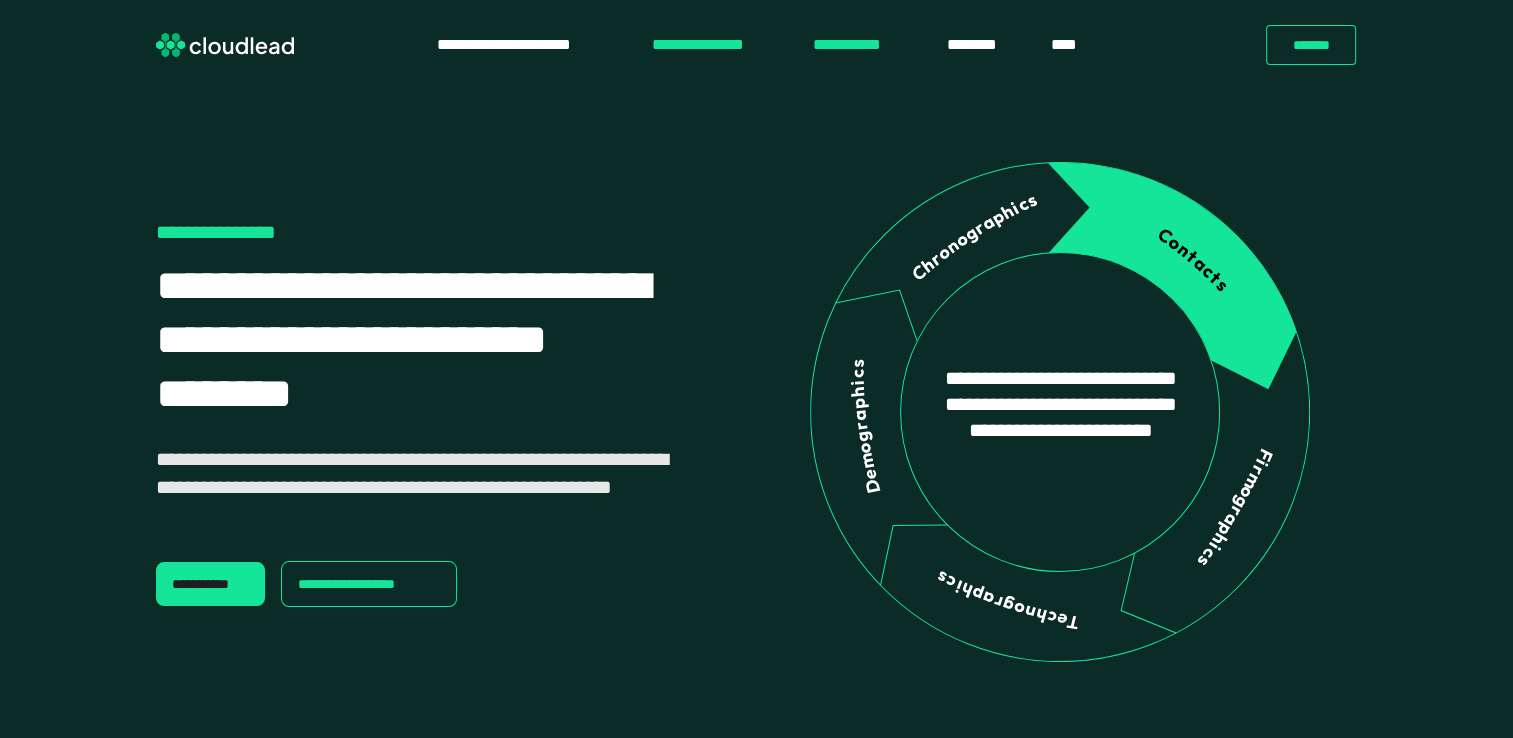 click on "**********" at bounding box center [860, 45] 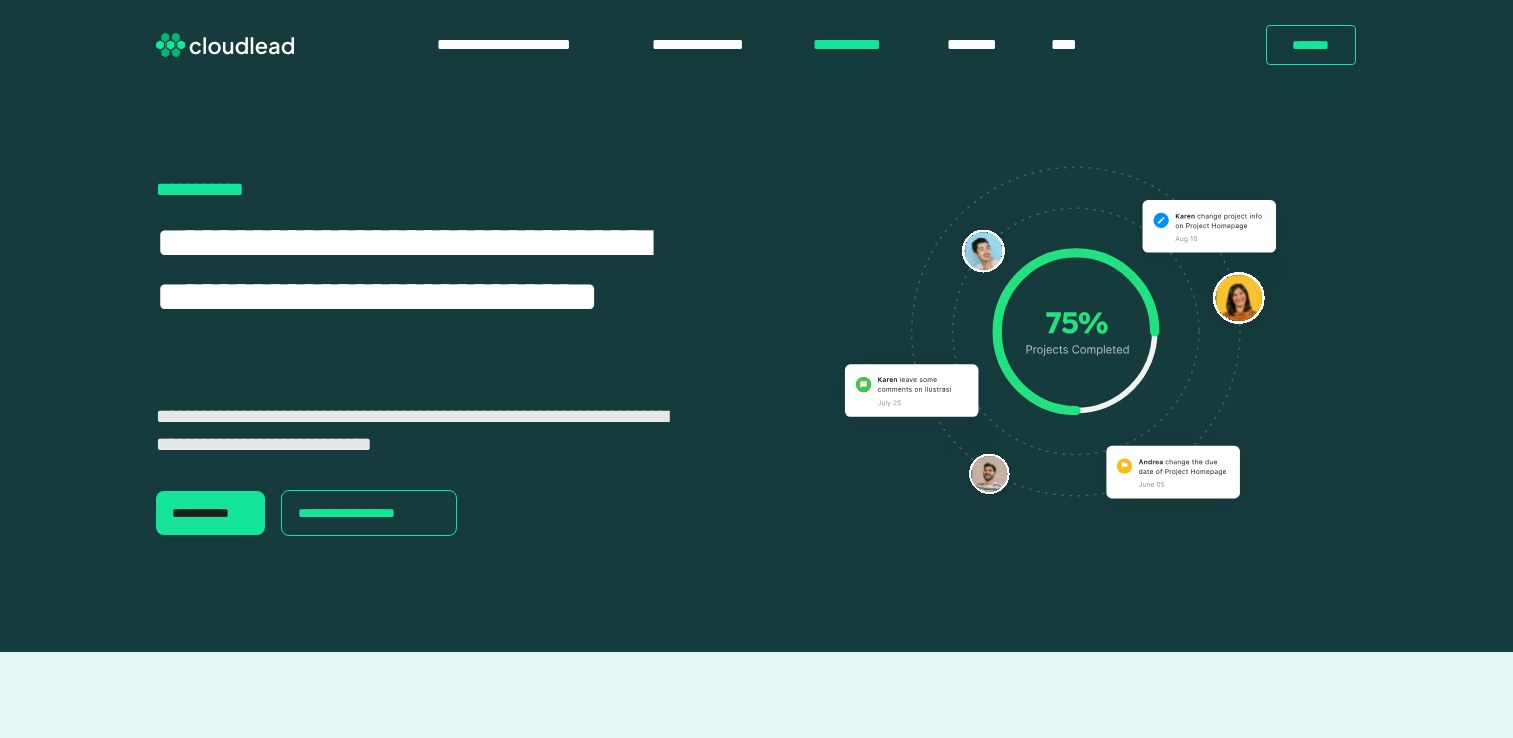 scroll, scrollTop: 0, scrollLeft: 0, axis: both 